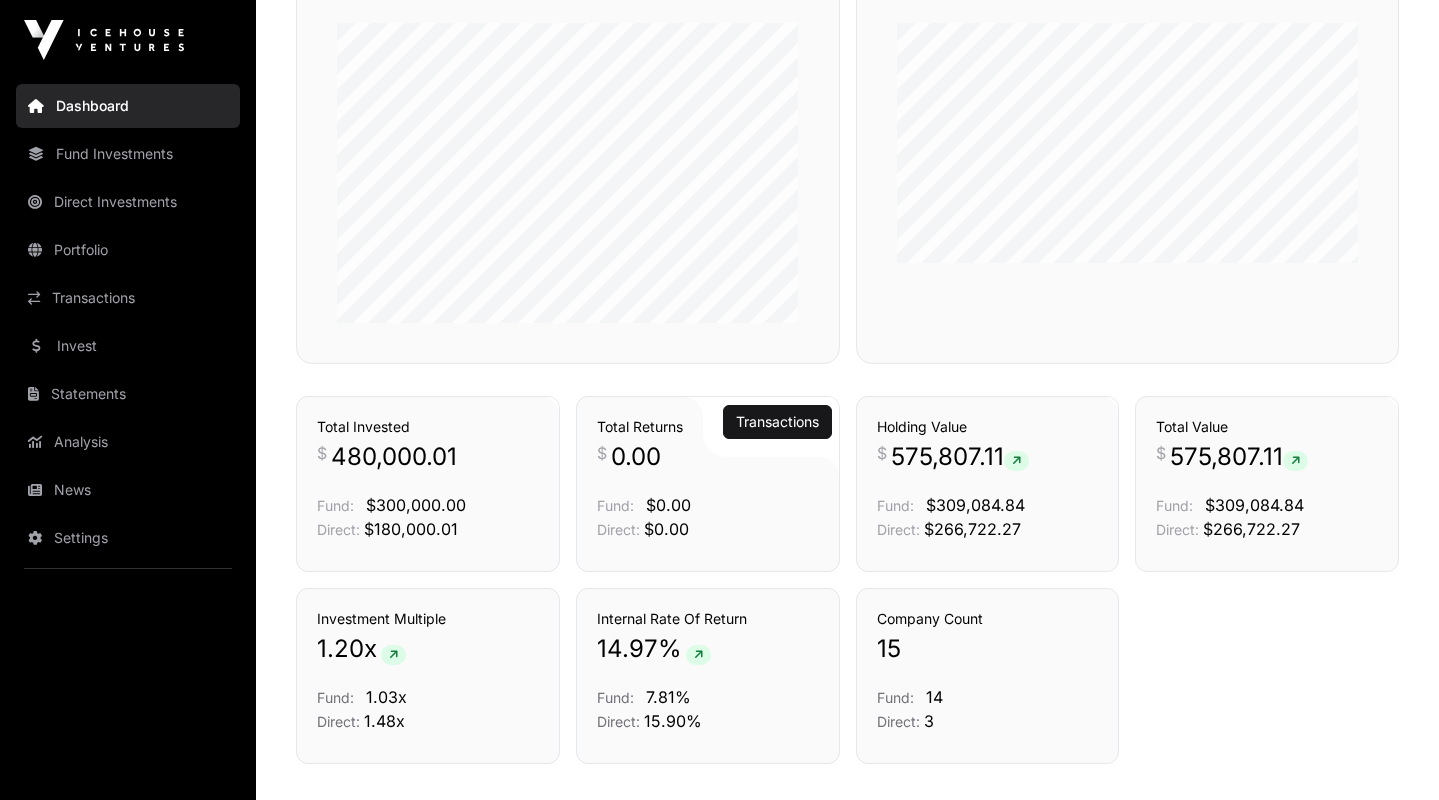 scroll, scrollTop: 1317, scrollLeft: 0, axis: vertical 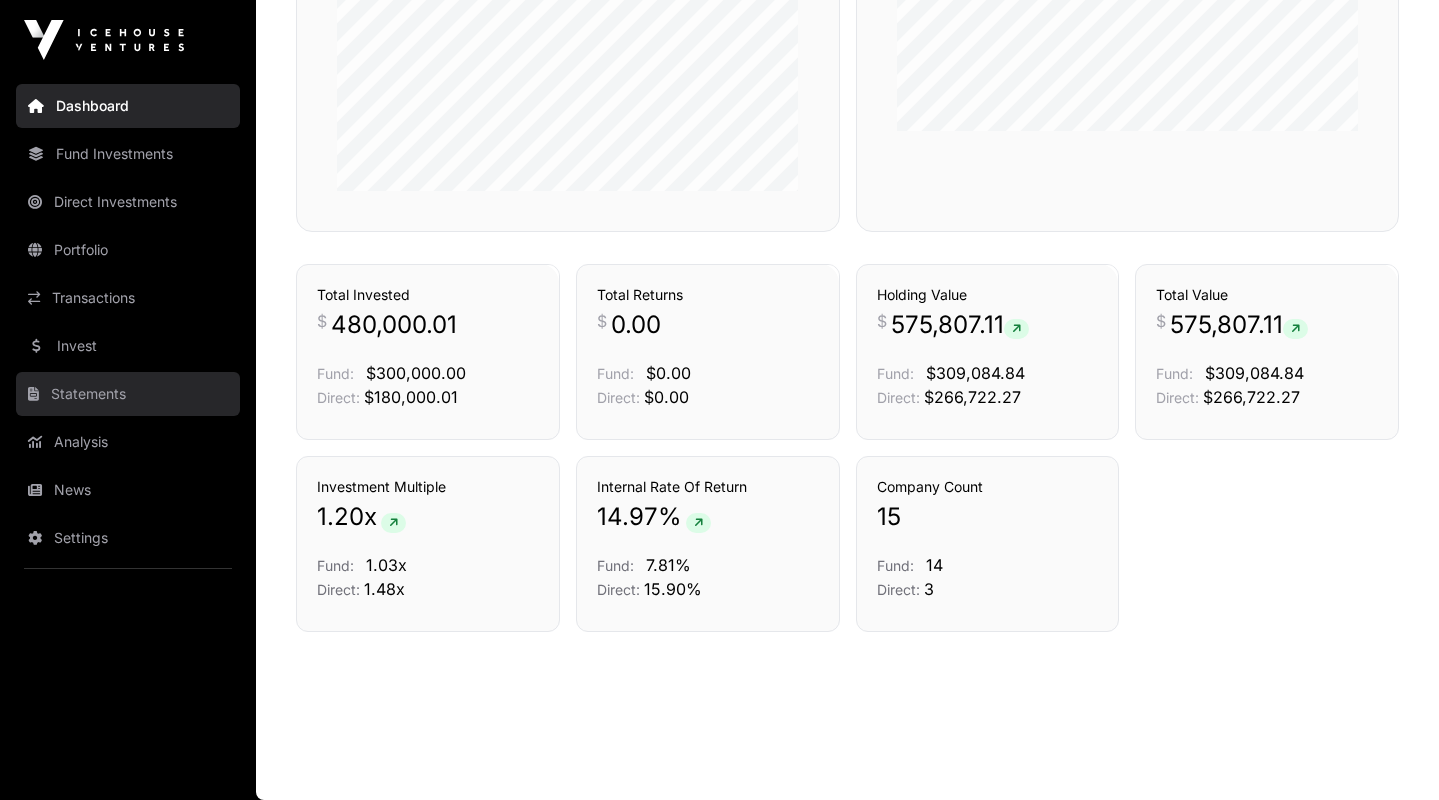 click on "Statements" 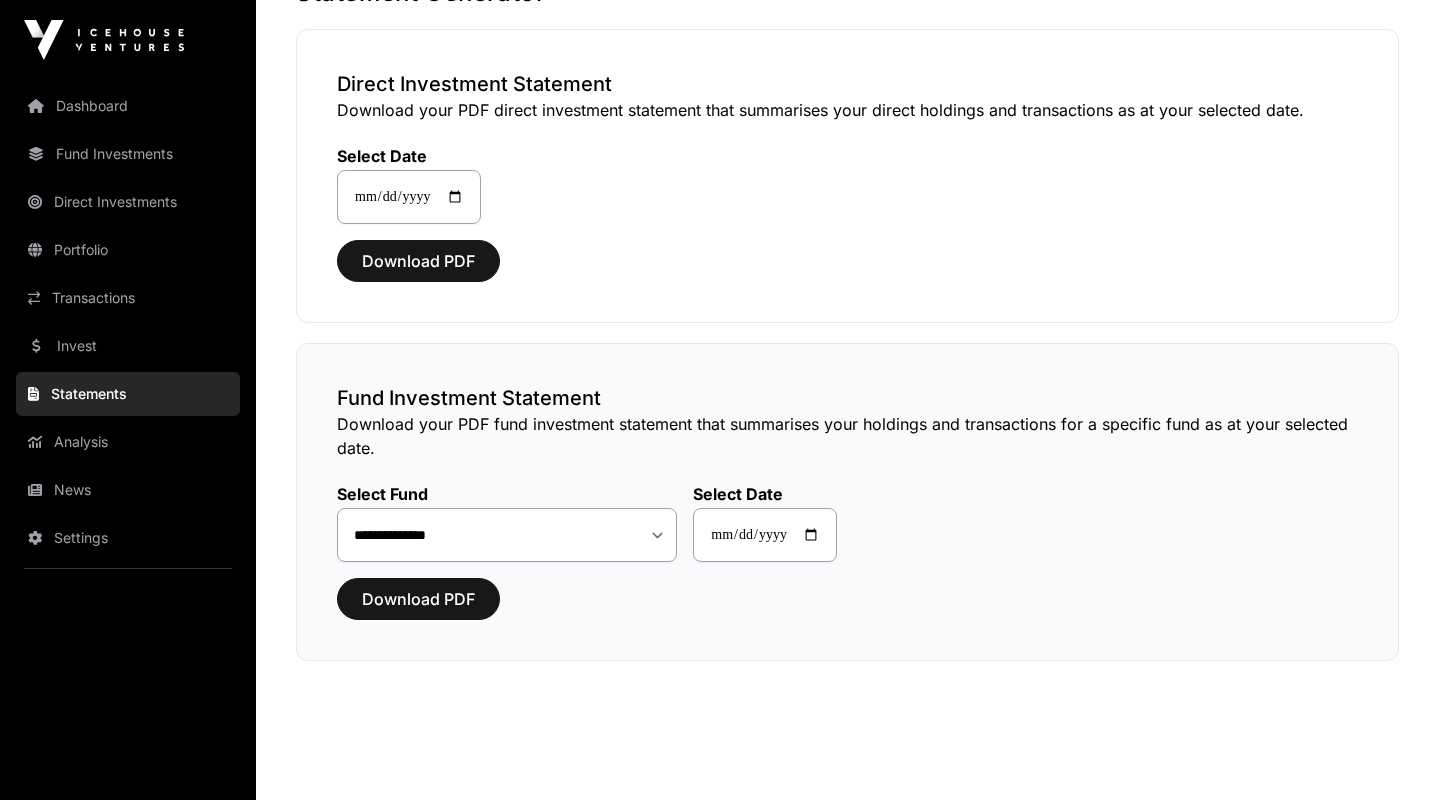 scroll, scrollTop: 0, scrollLeft: 0, axis: both 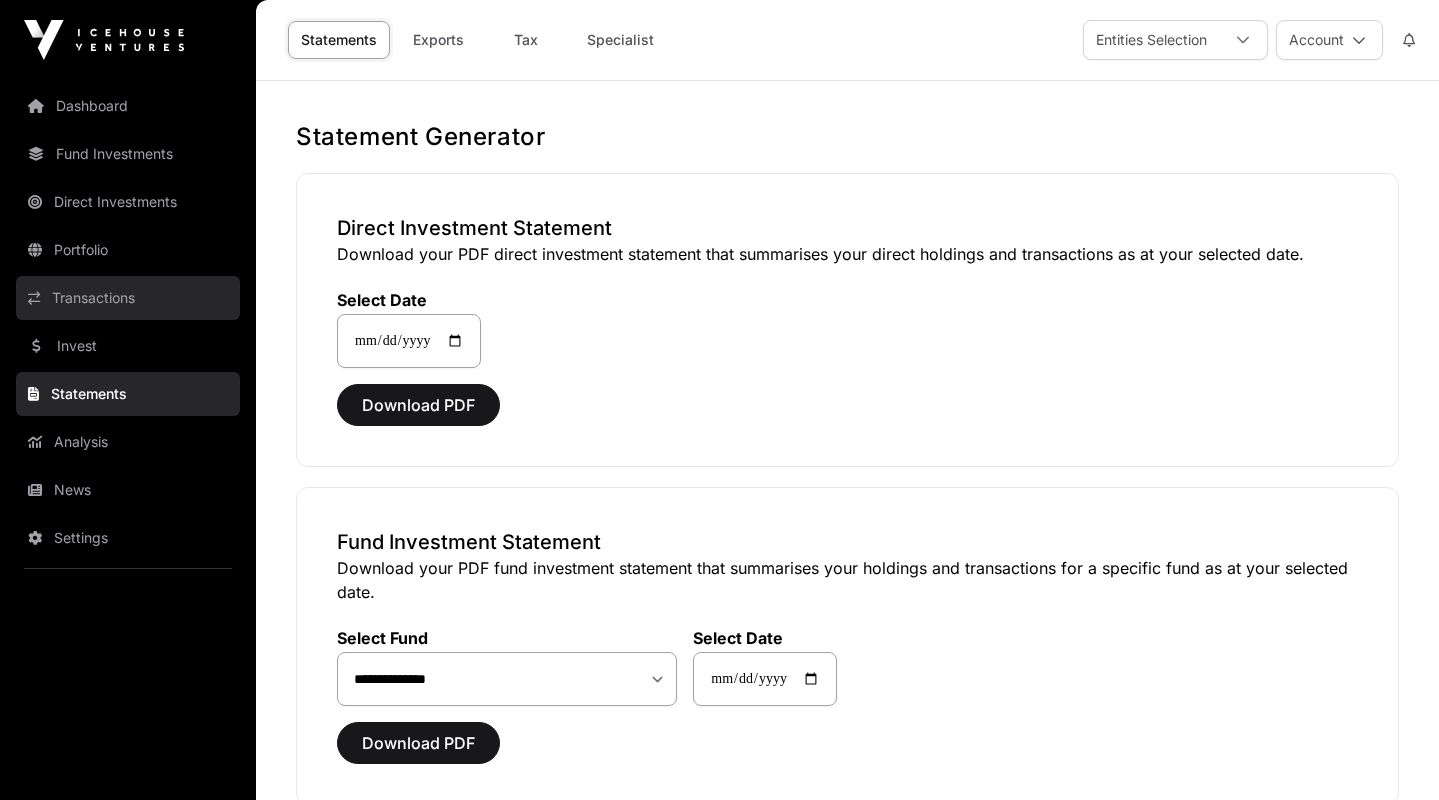 click on "Transactions" 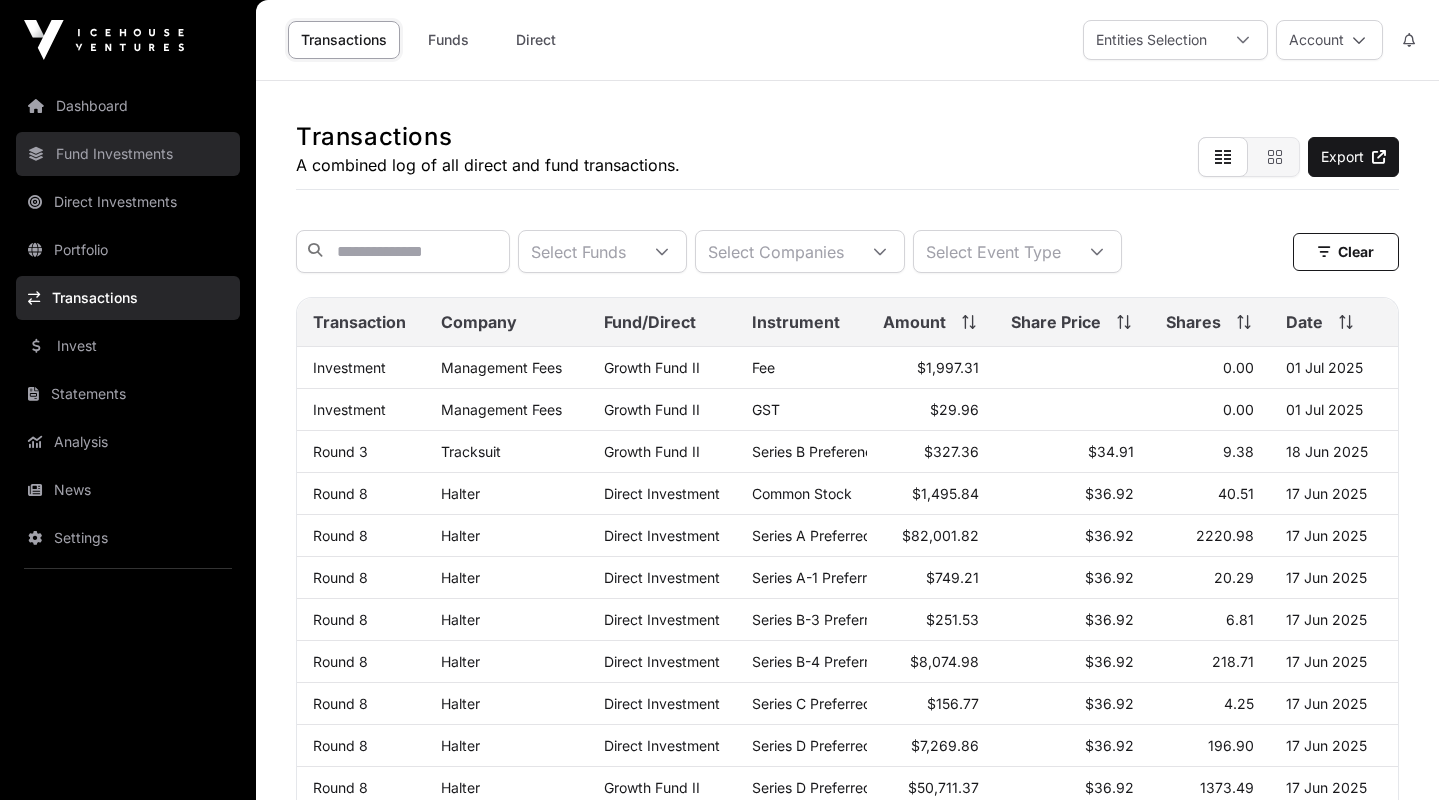 click on "Fund Investments" 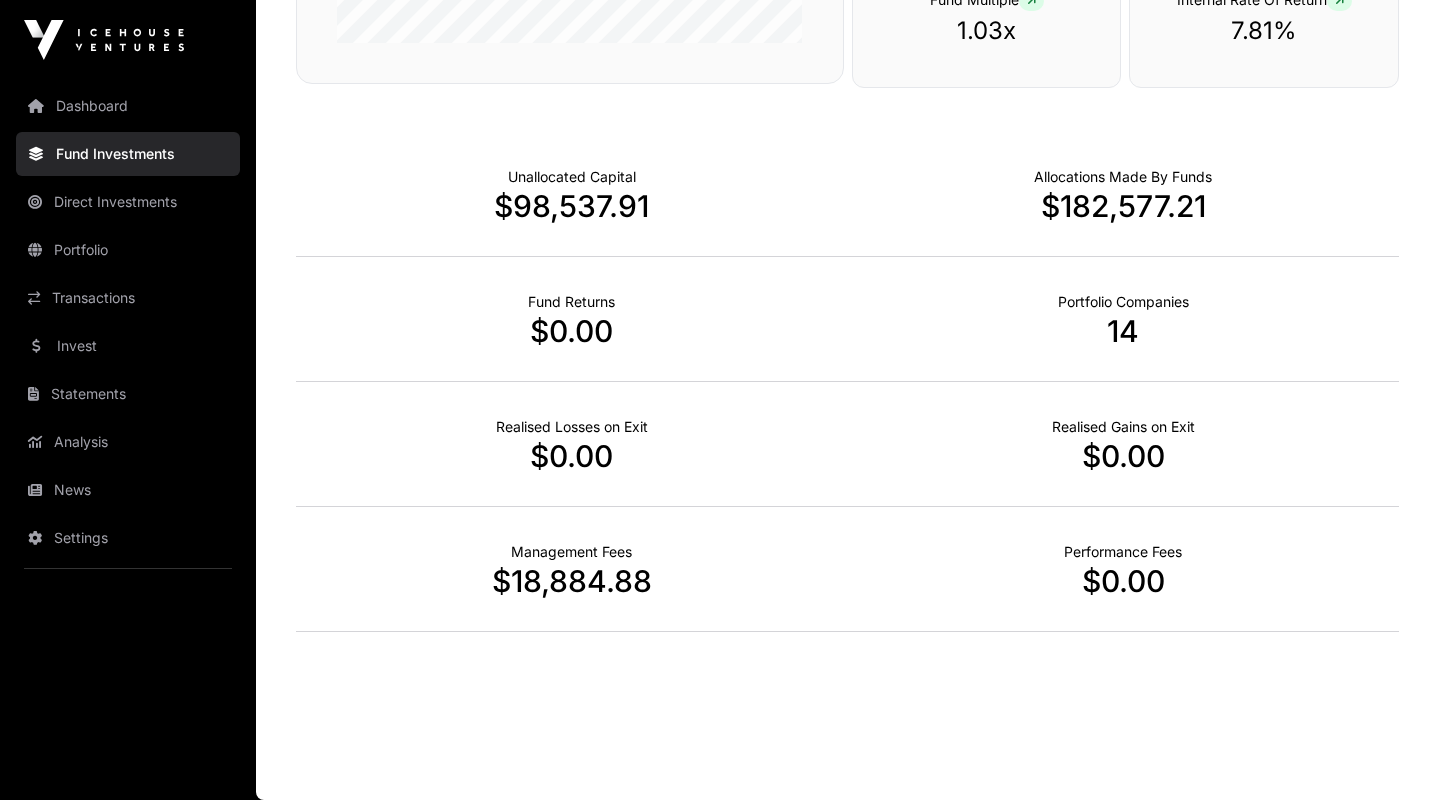 scroll, scrollTop: 0, scrollLeft: 0, axis: both 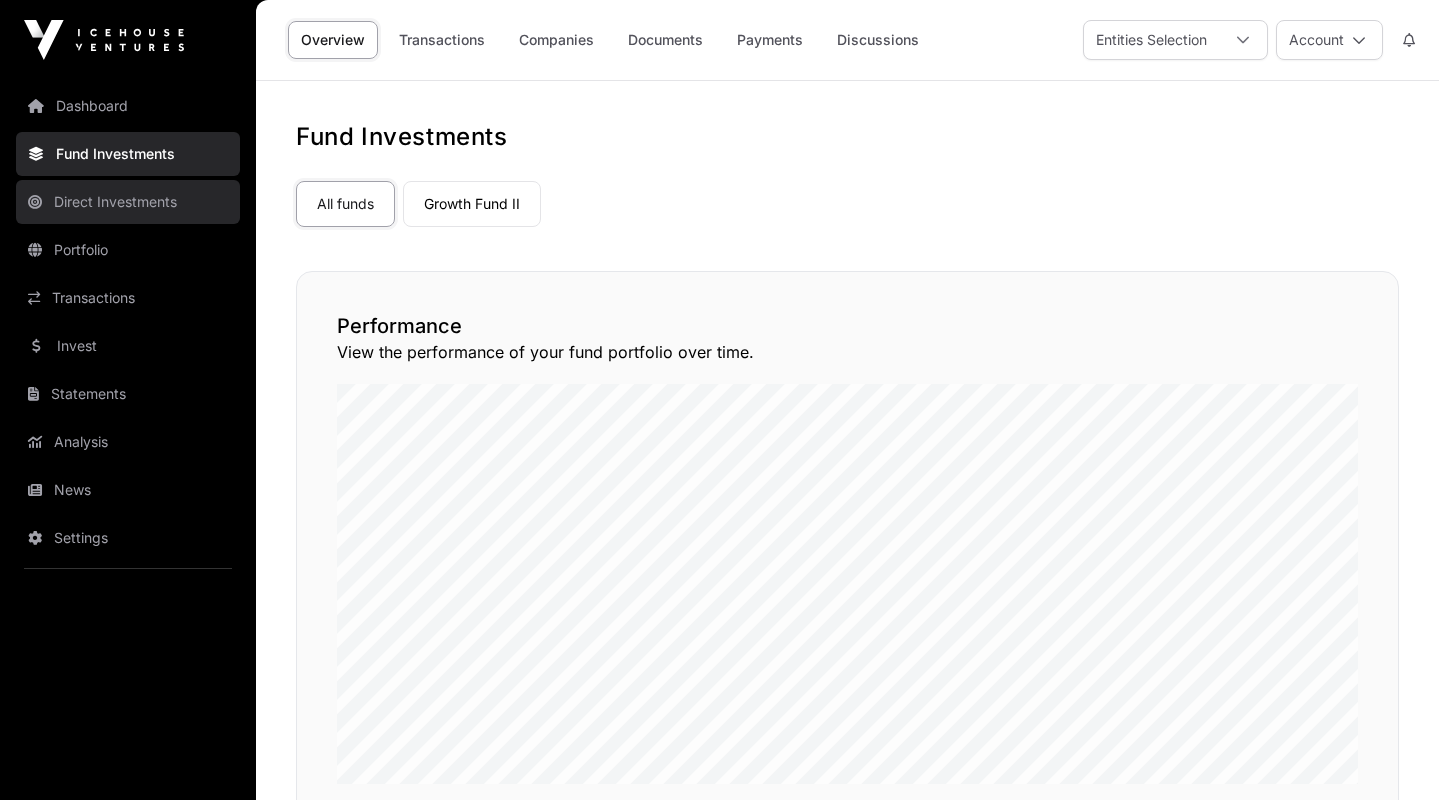 click on "Direct Investments" 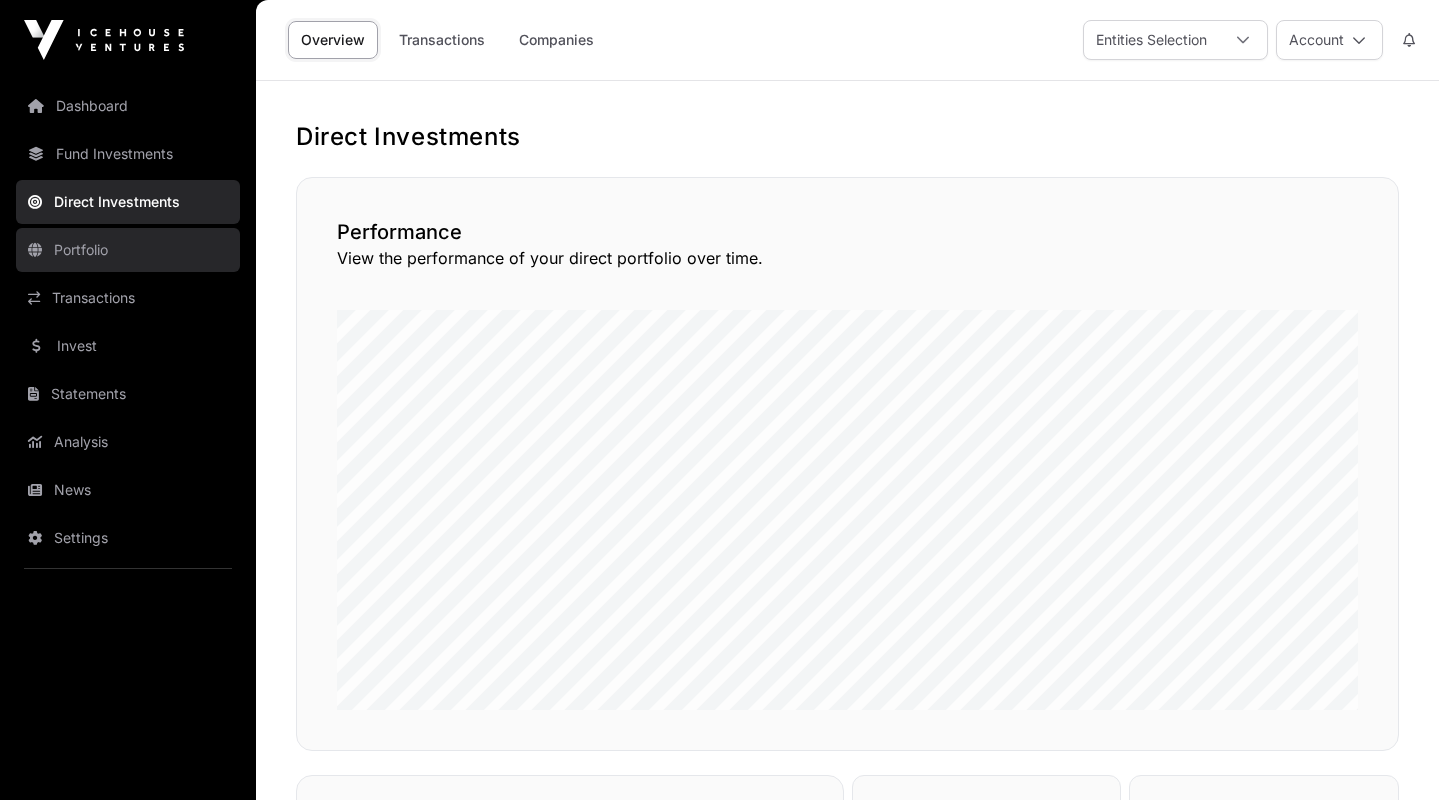 click on "Portfolio" 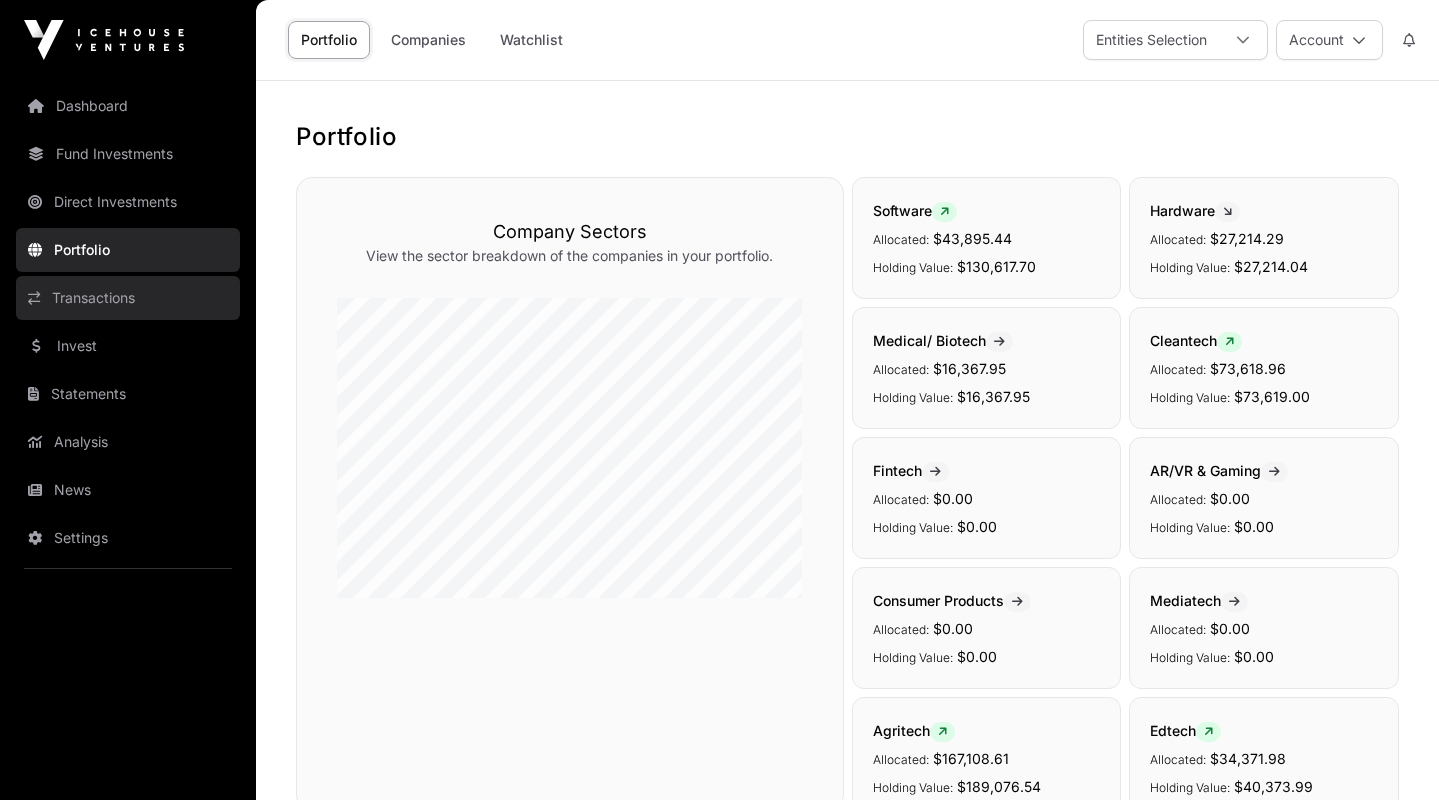 click on "Transactions" 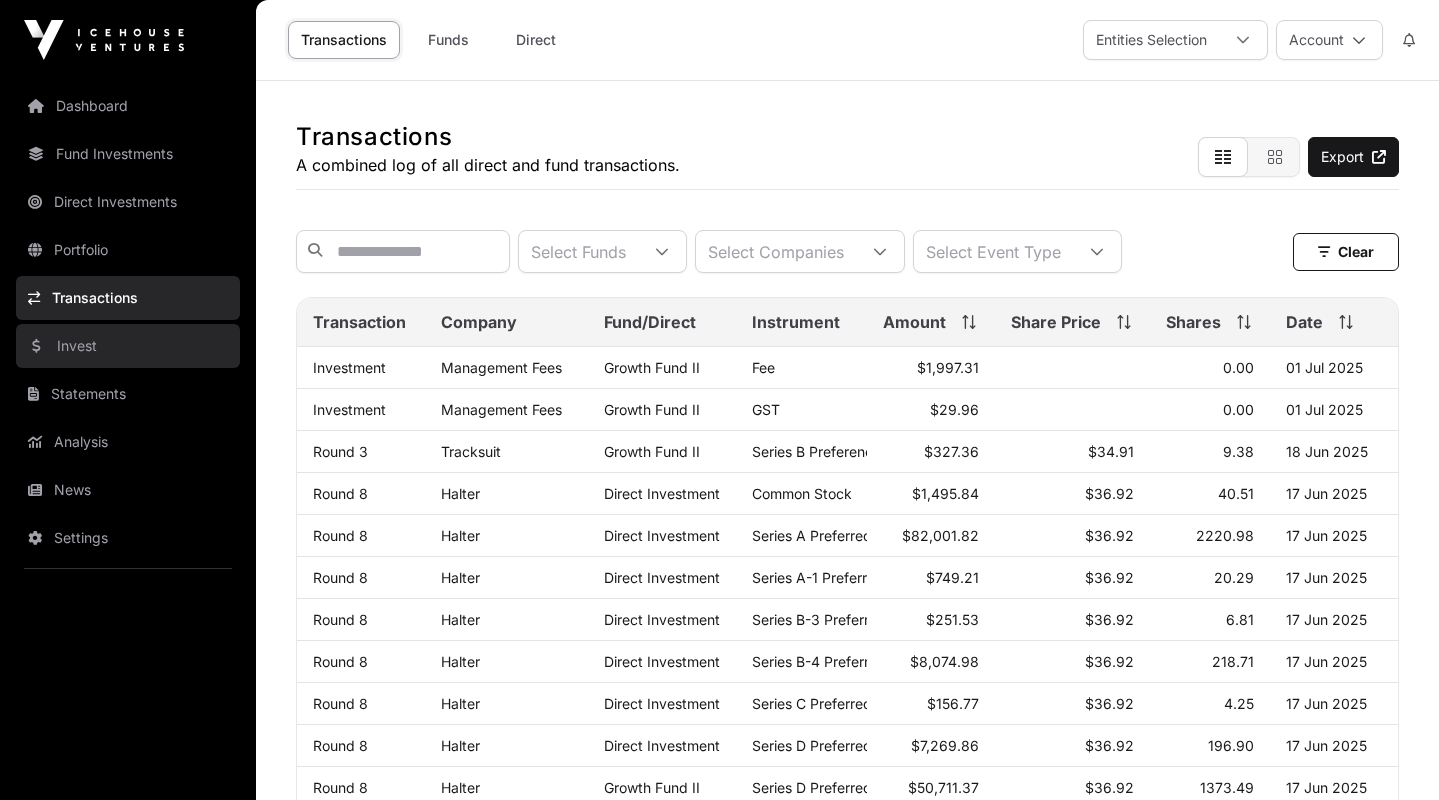 click on "Invest" 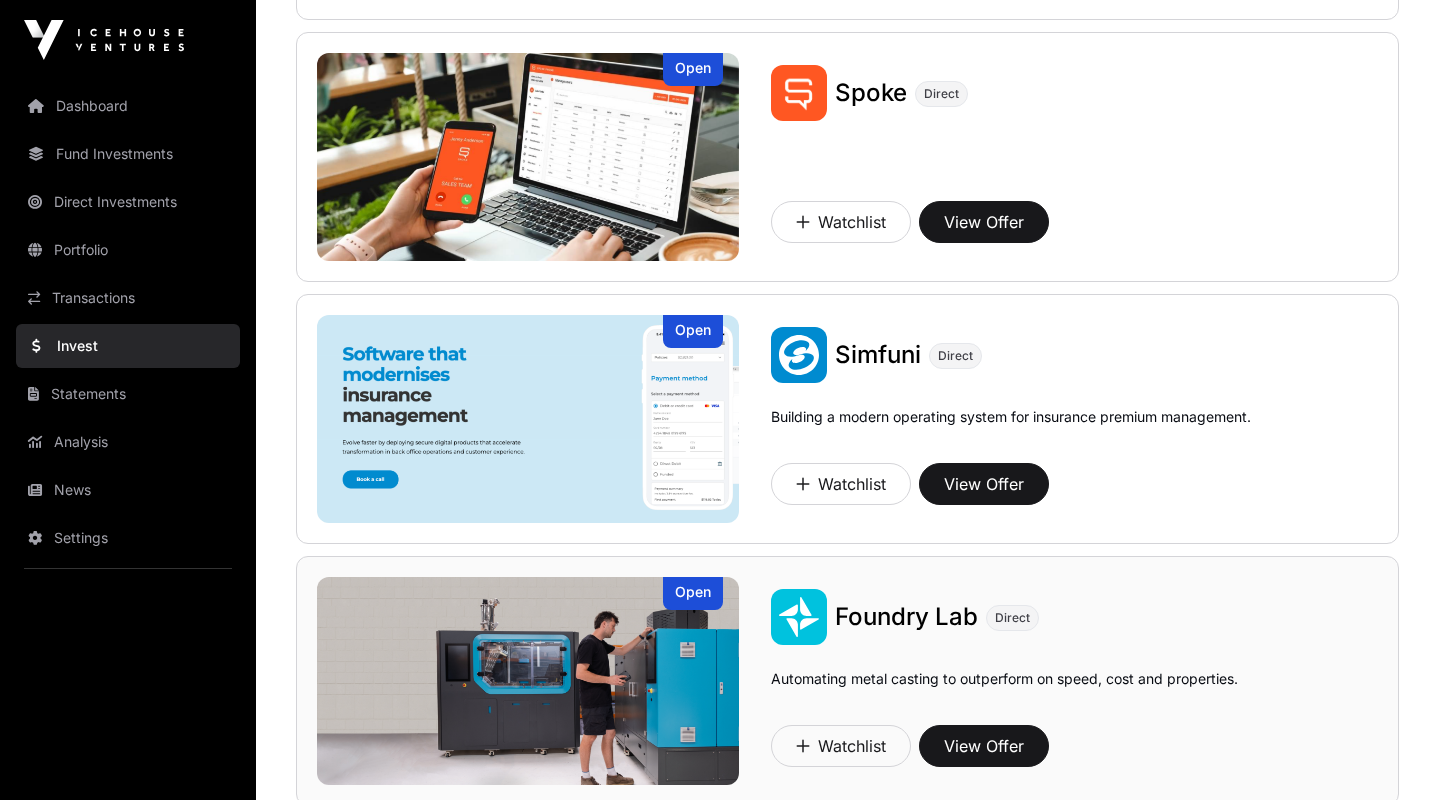 scroll, scrollTop: 3019, scrollLeft: 0, axis: vertical 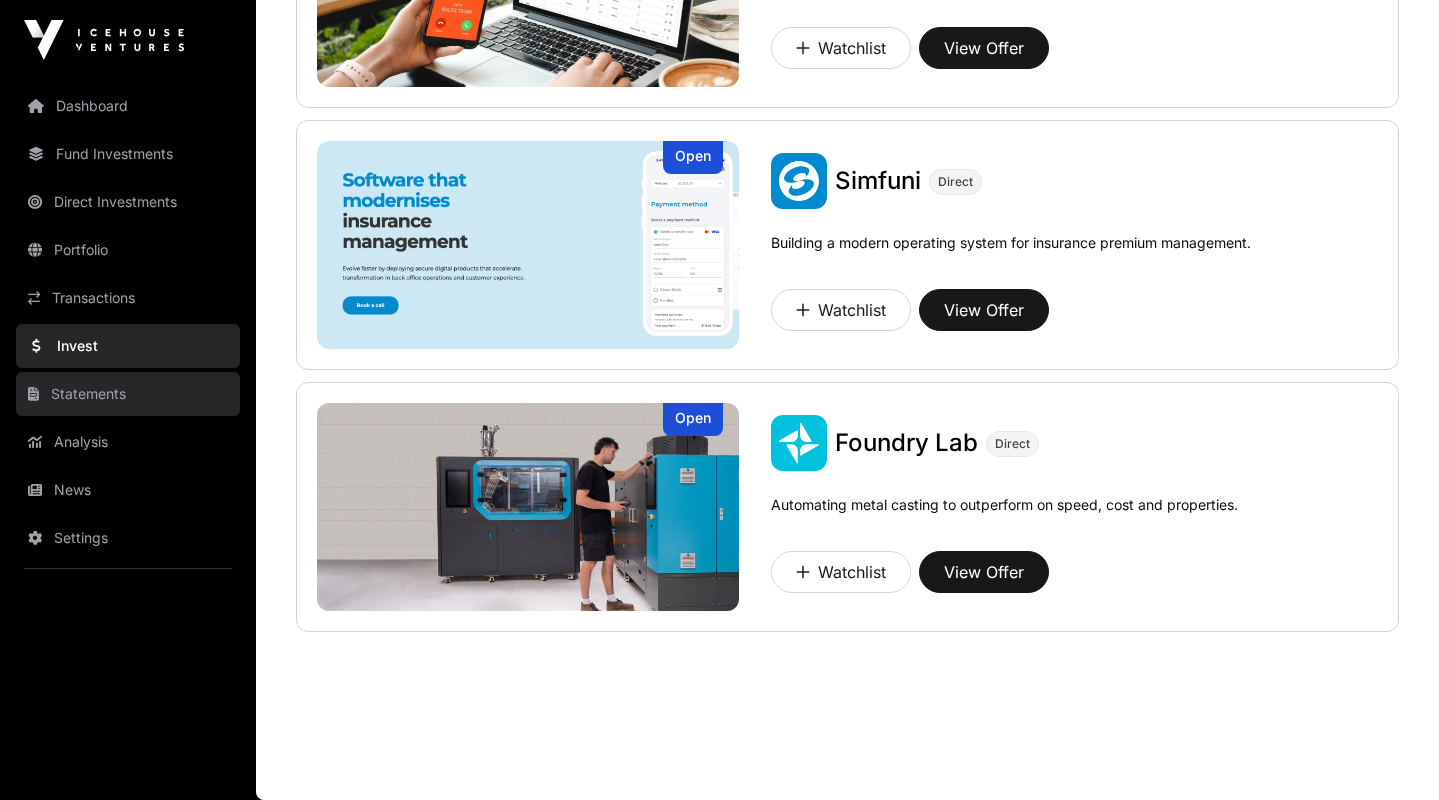 click on "Statements" 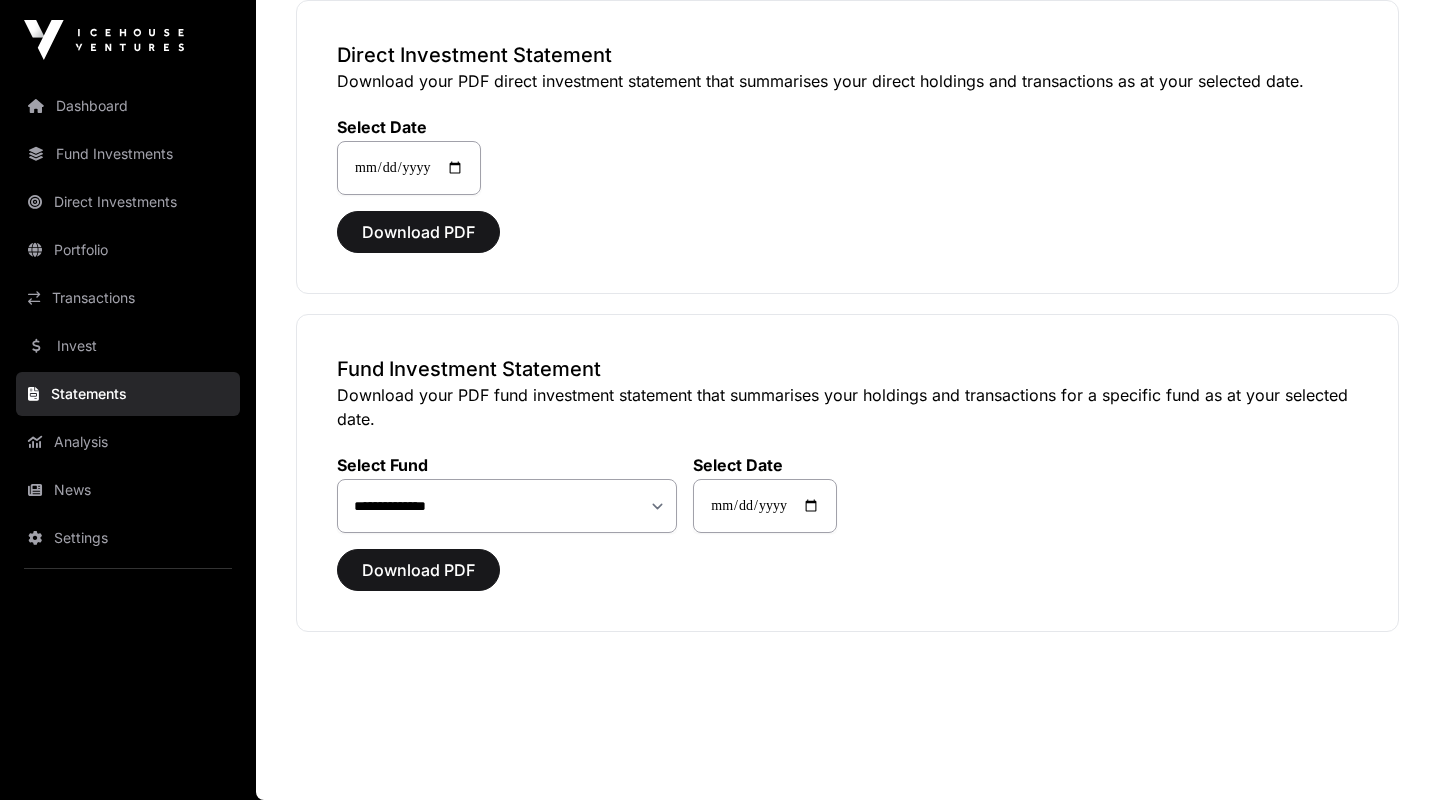 scroll, scrollTop: 0, scrollLeft: 0, axis: both 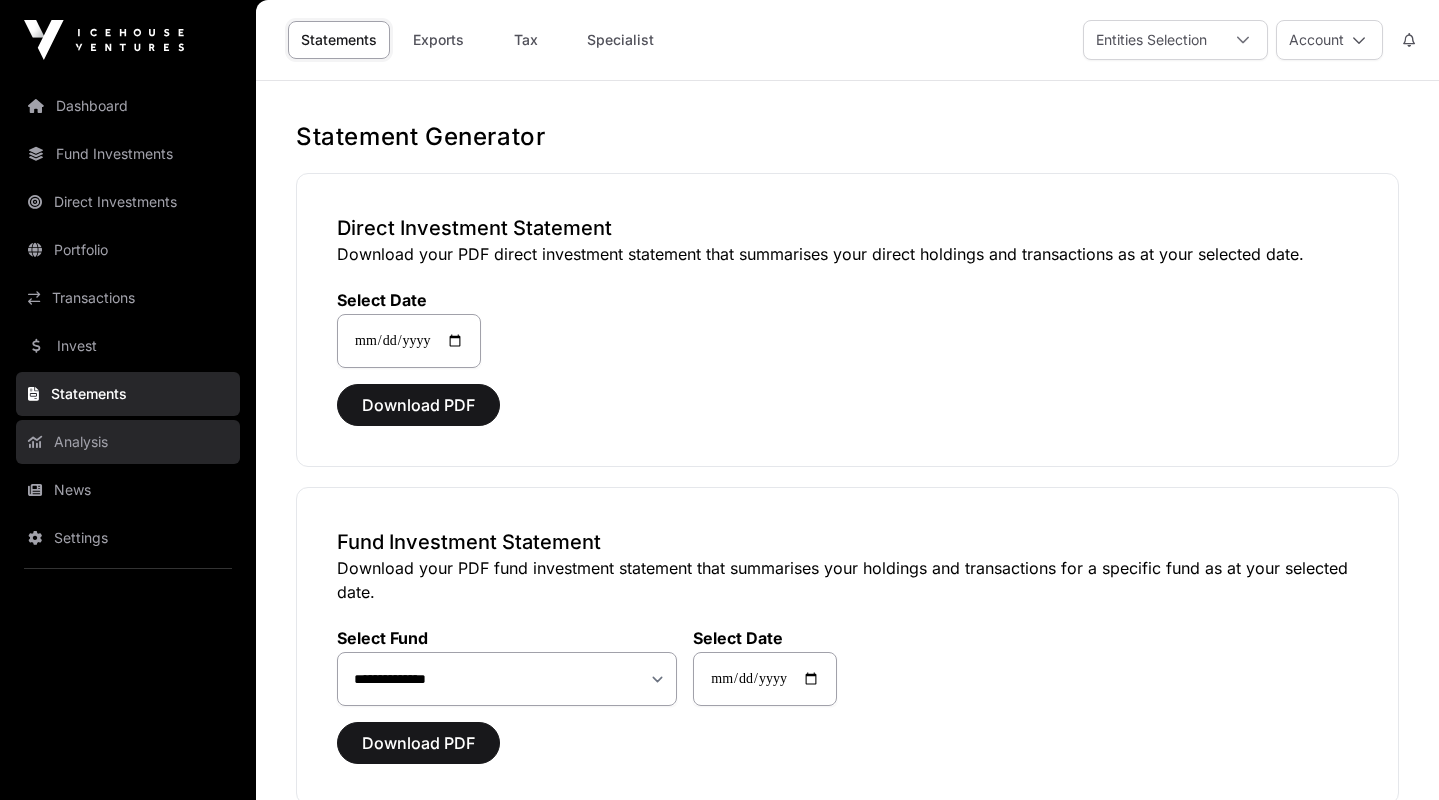 click on "Analysis" 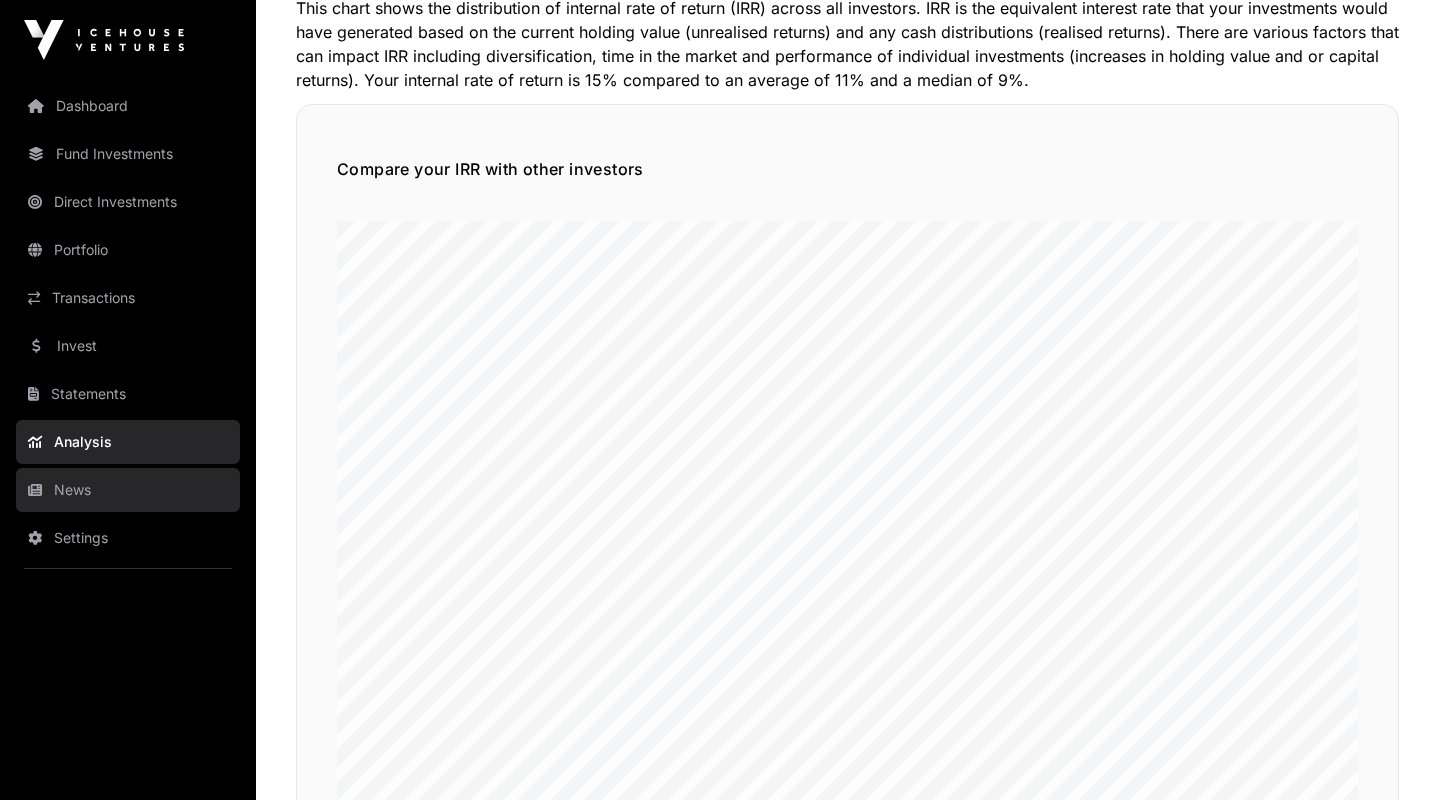 scroll, scrollTop: 306, scrollLeft: 0, axis: vertical 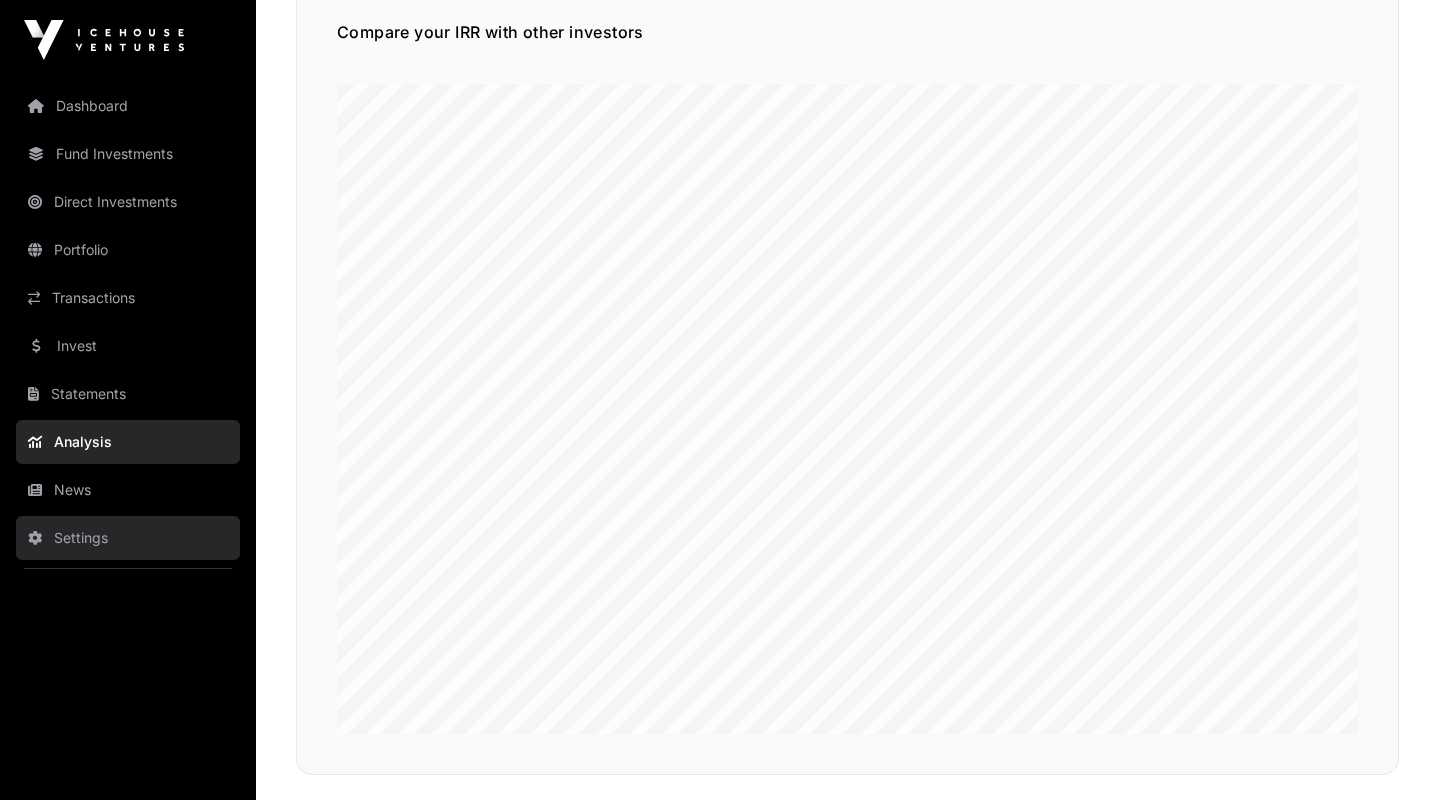click on "Settings" 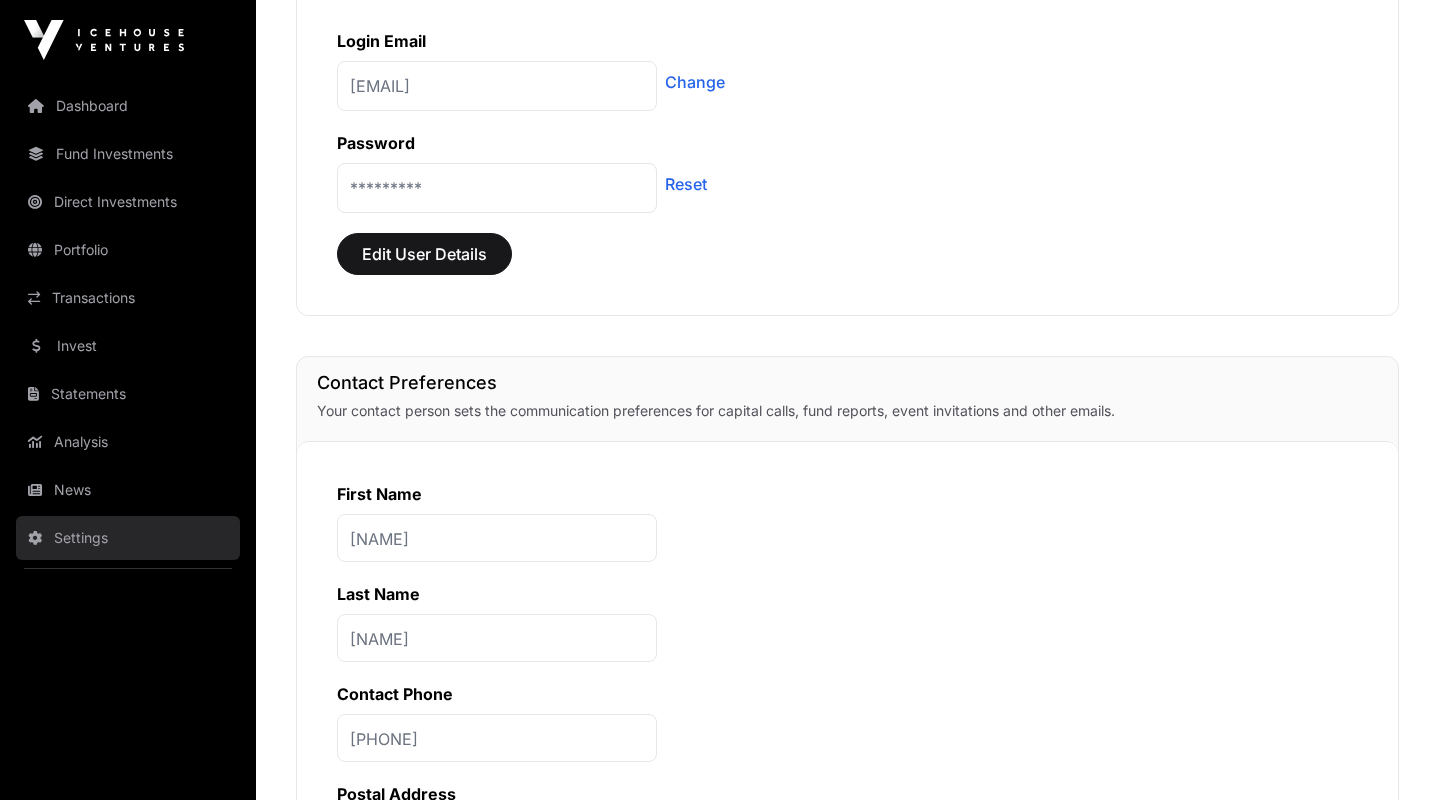 scroll, scrollTop: 0, scrollLeft: 0, axis: both 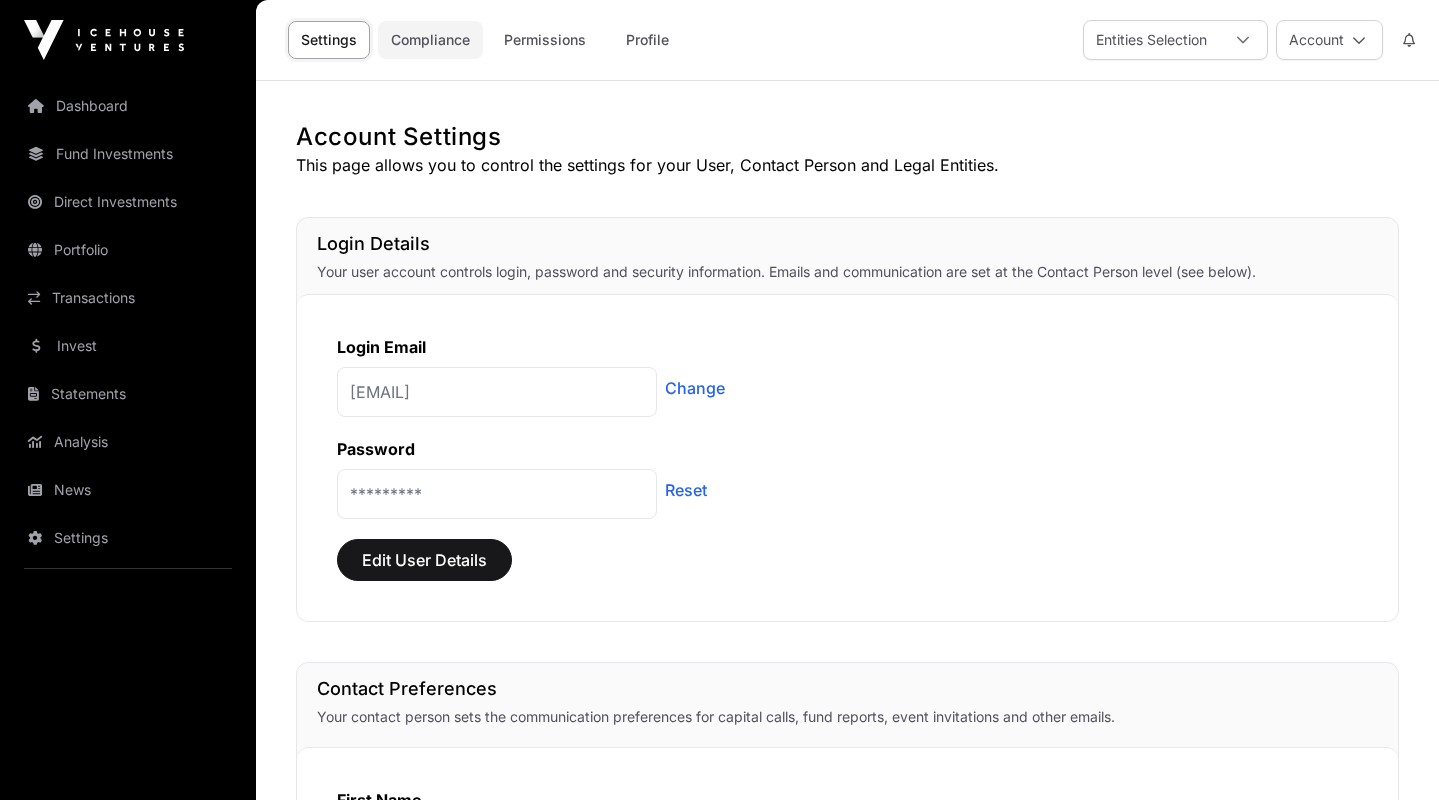 click on "Compliance" 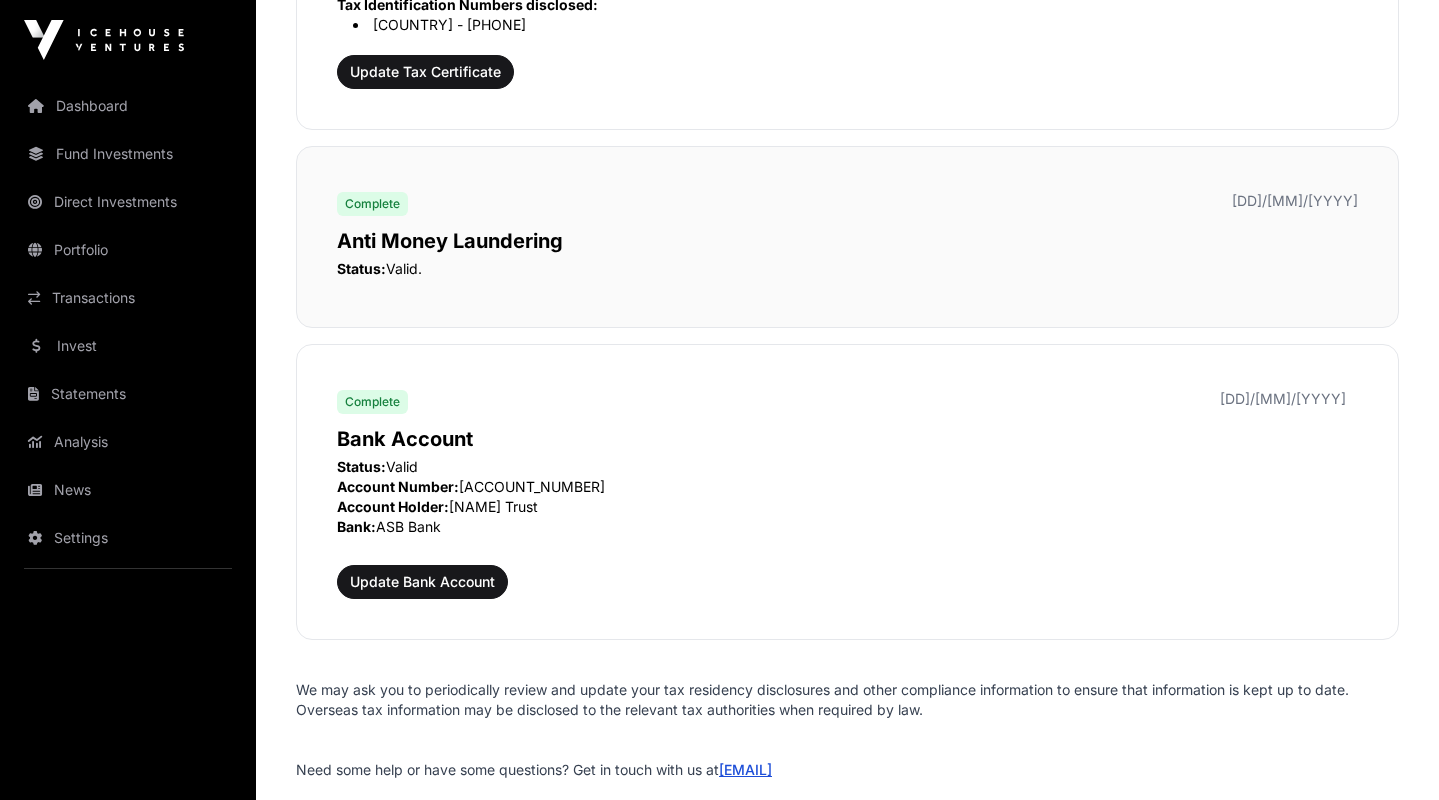 scroll, scrollTop: 2215, scrollLeft: 0, axis: vertical 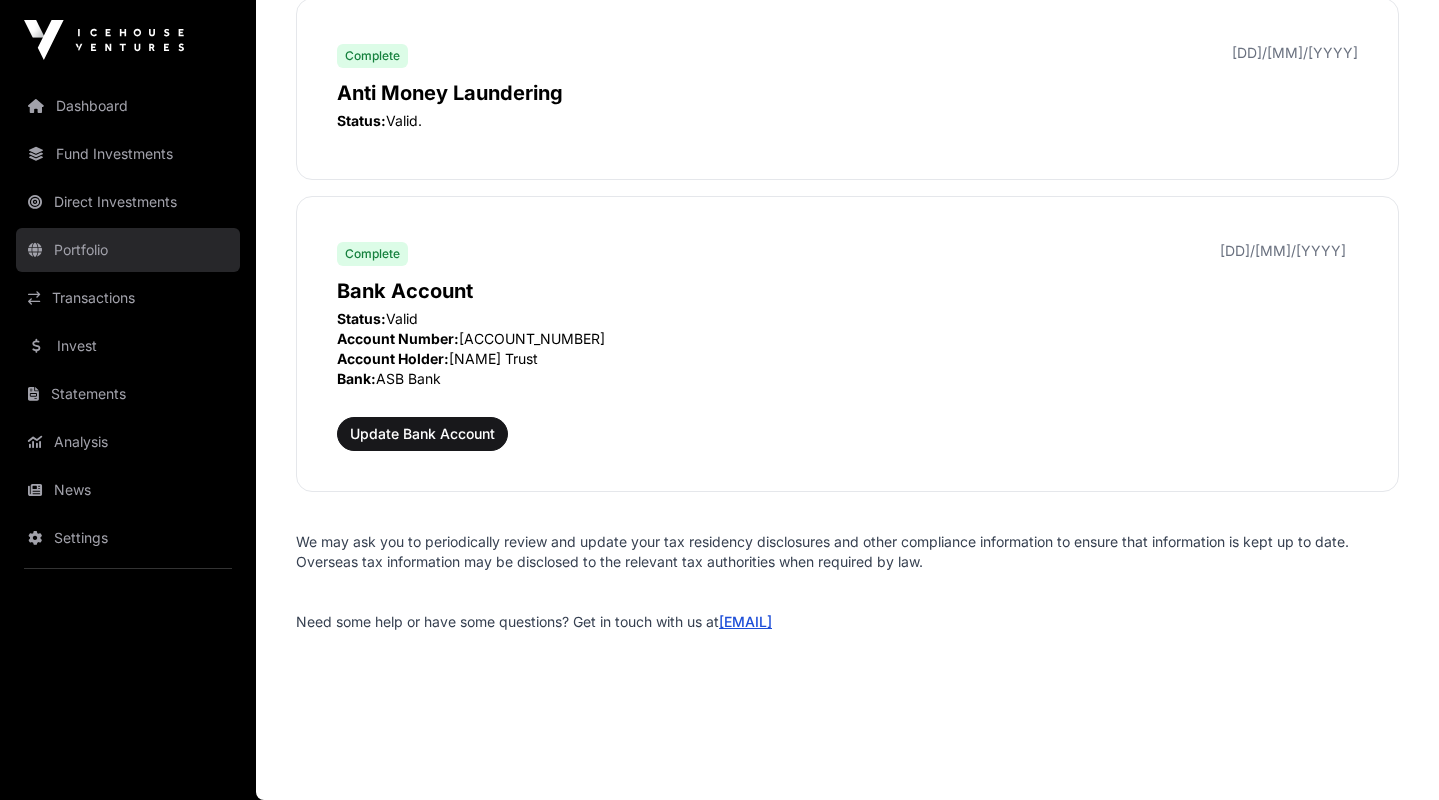 click on "Portfolio" 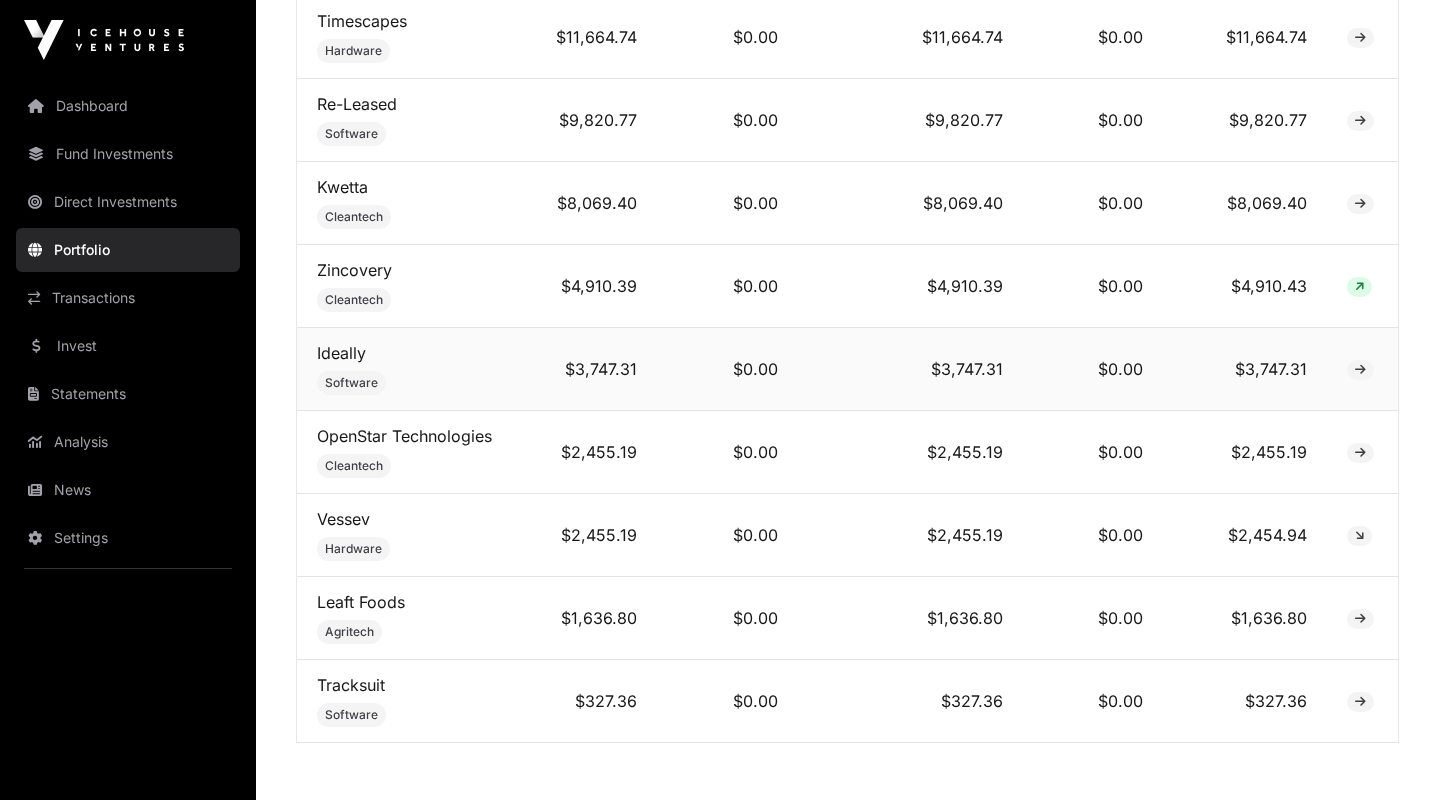 scroll, scrollTop: 1609, scrollLeft: 0, axis: vertical 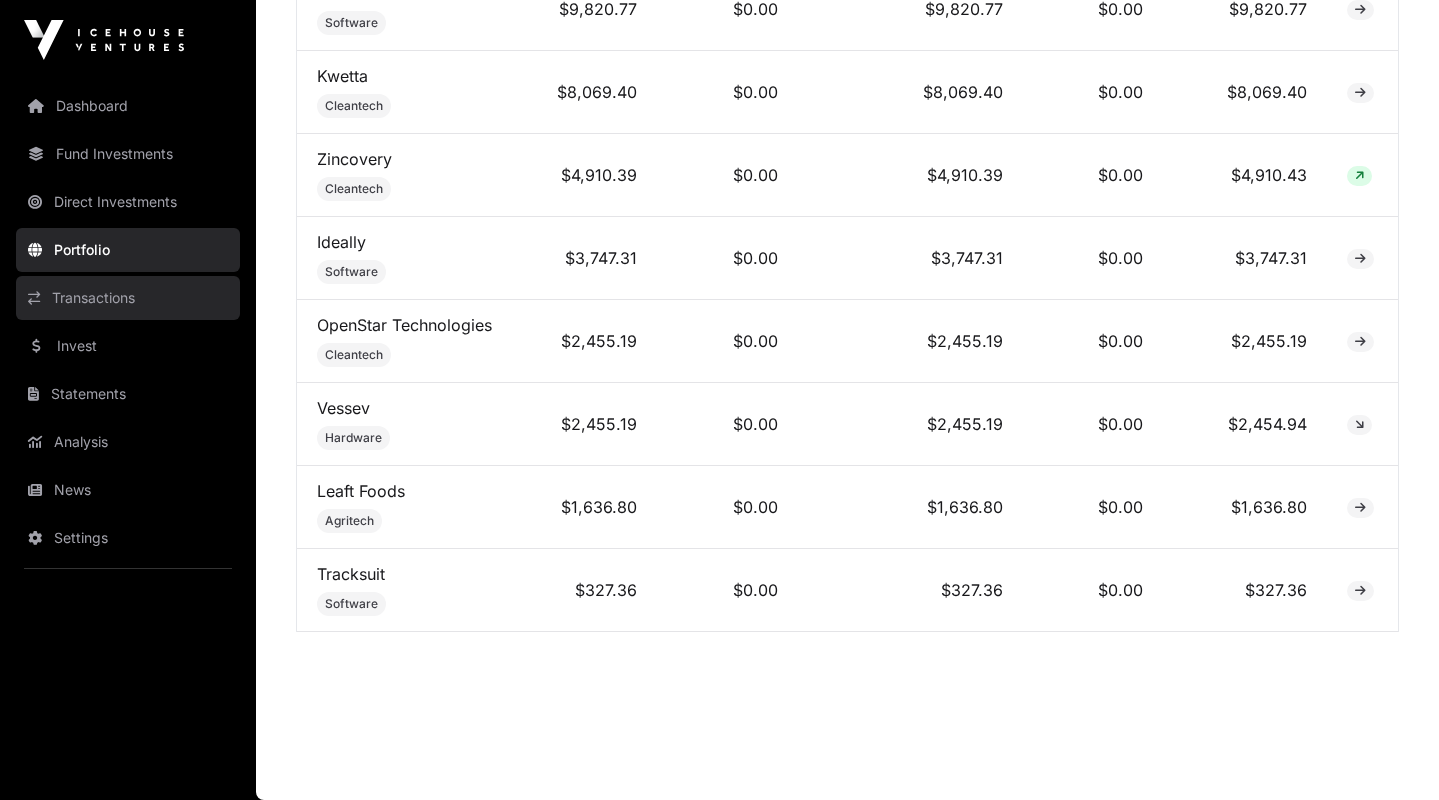 click on "Transactions" 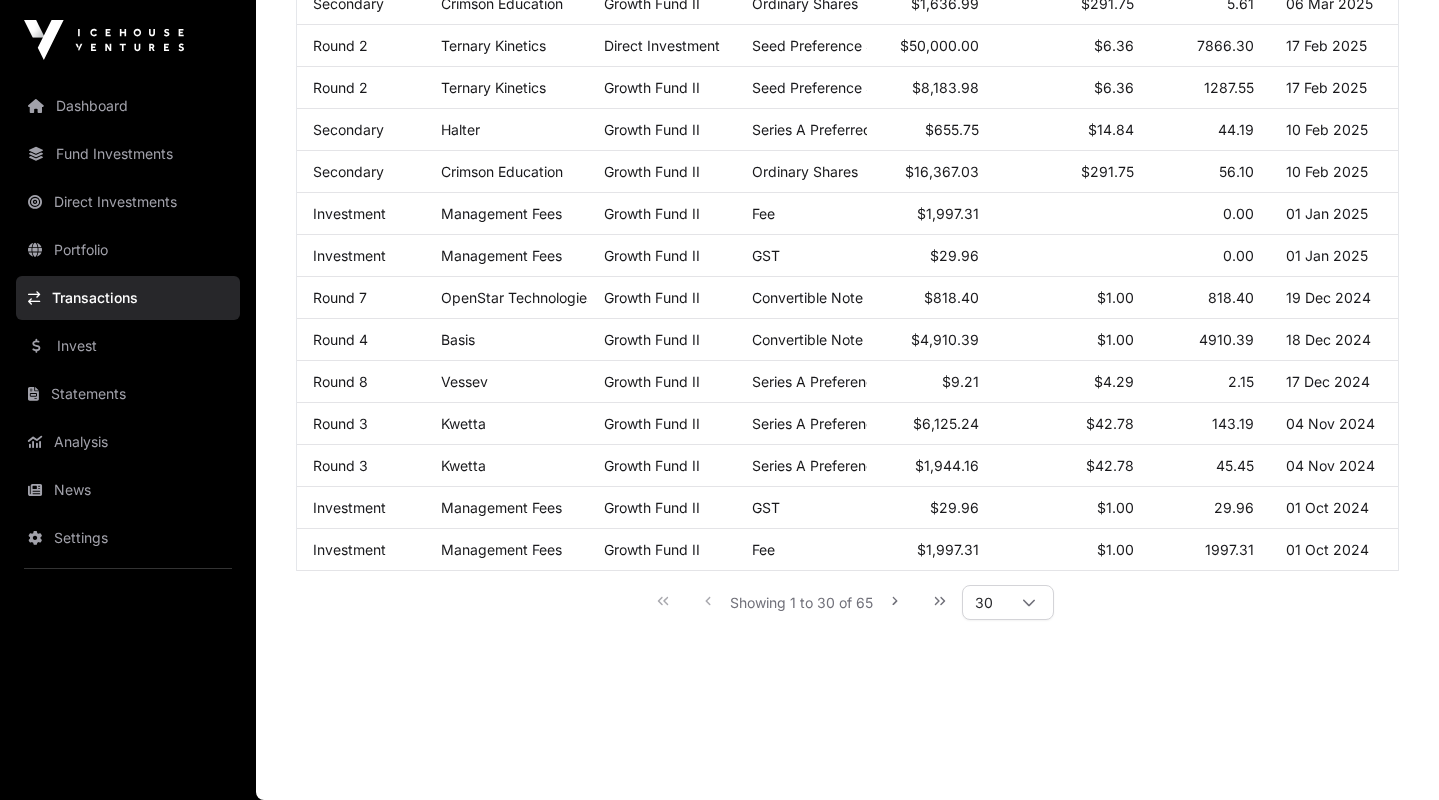 scroll, scrollTop: 0, scrollLeft: 0, axis: both 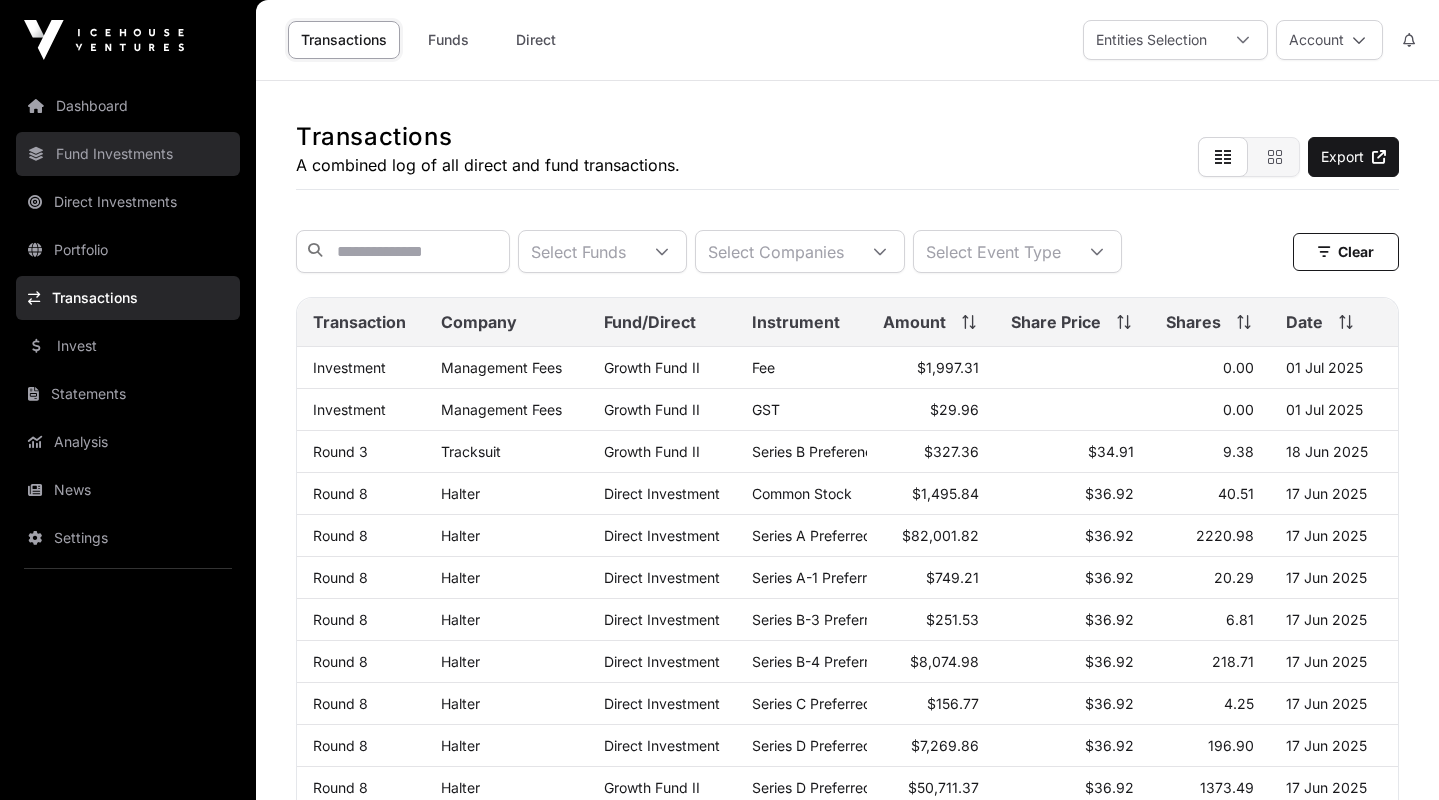 click on "Fund Investments" 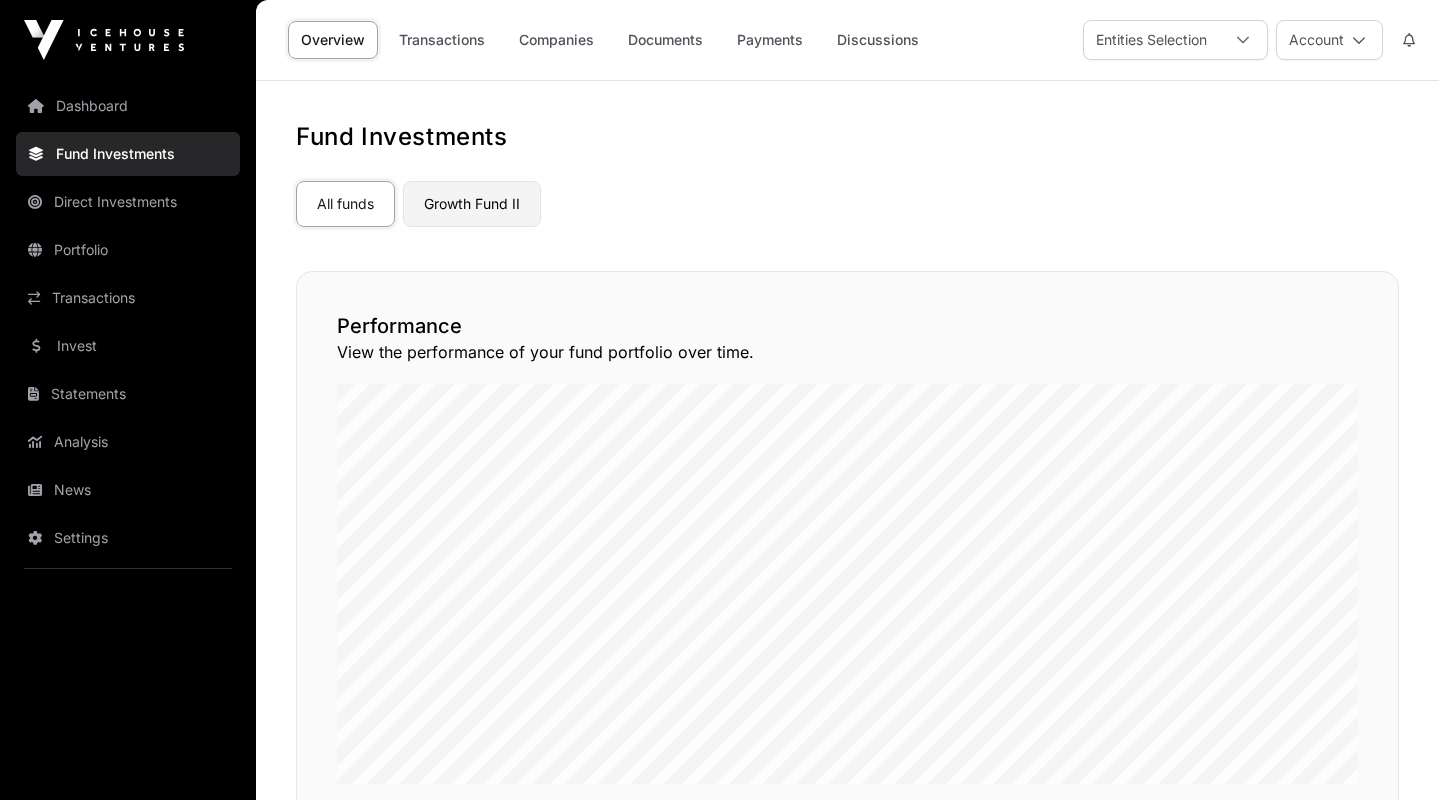 click on "Growth Fund II" 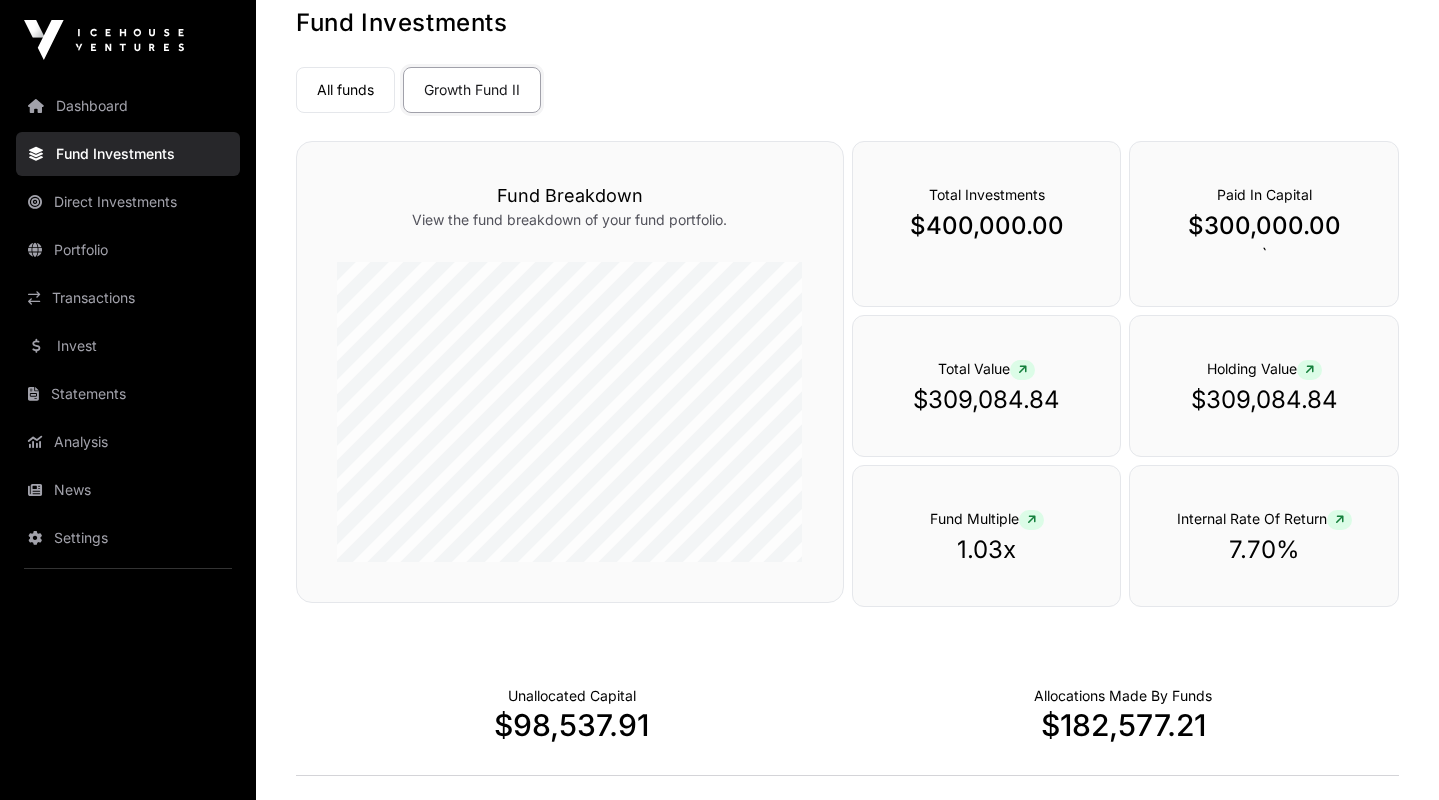 scroll, scrollTop: 0, scrollLeft: 0, axis: both 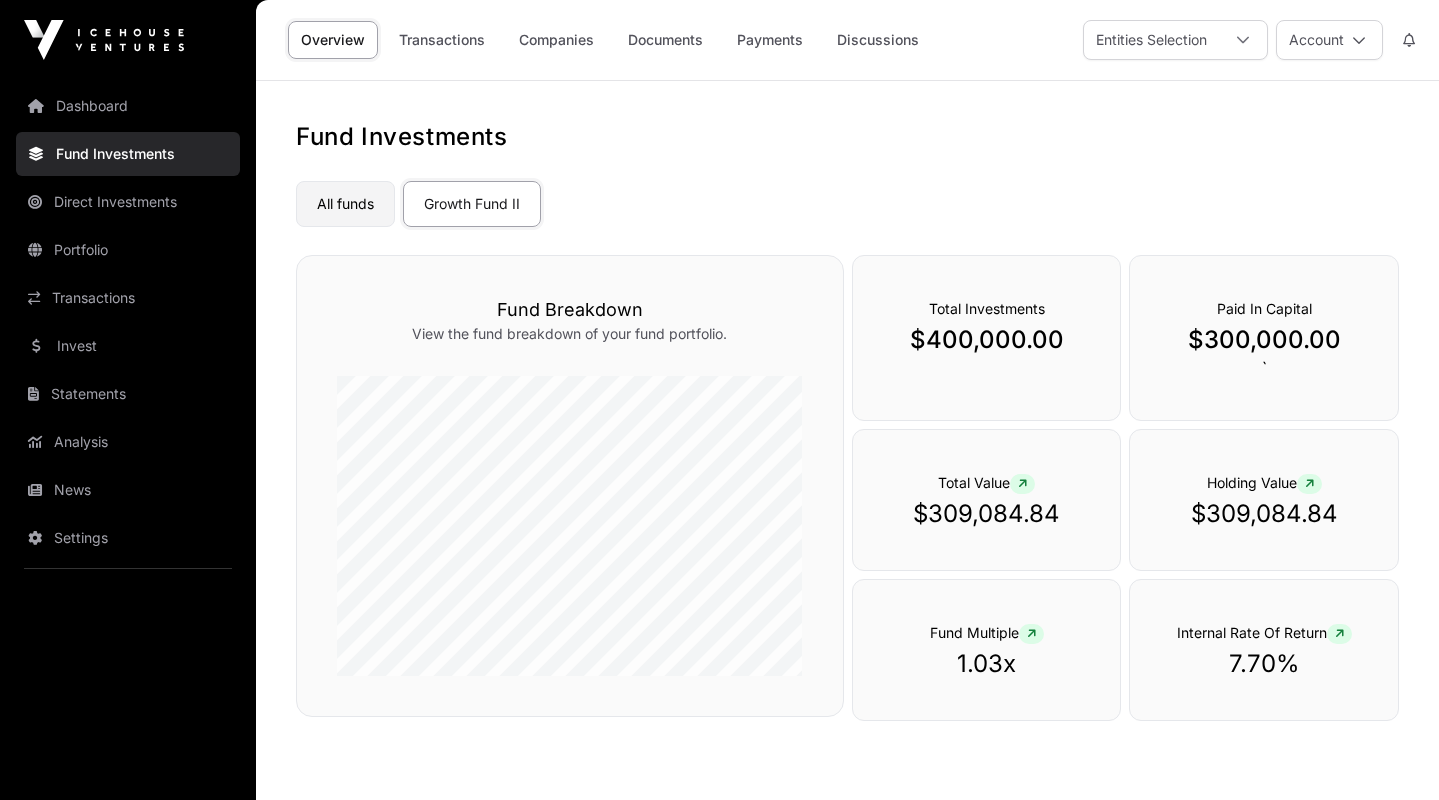 click on "All funds" 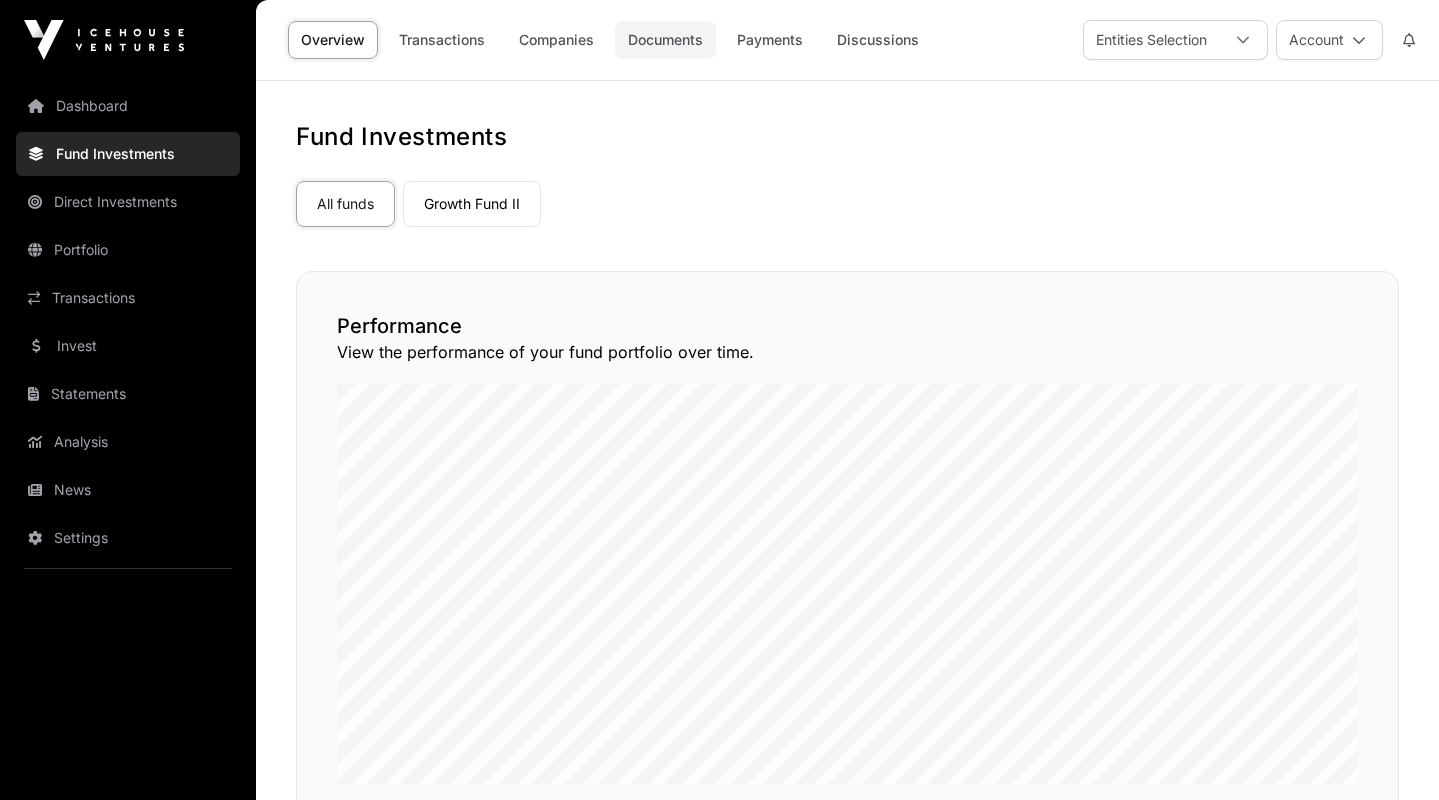 click on "Documents" 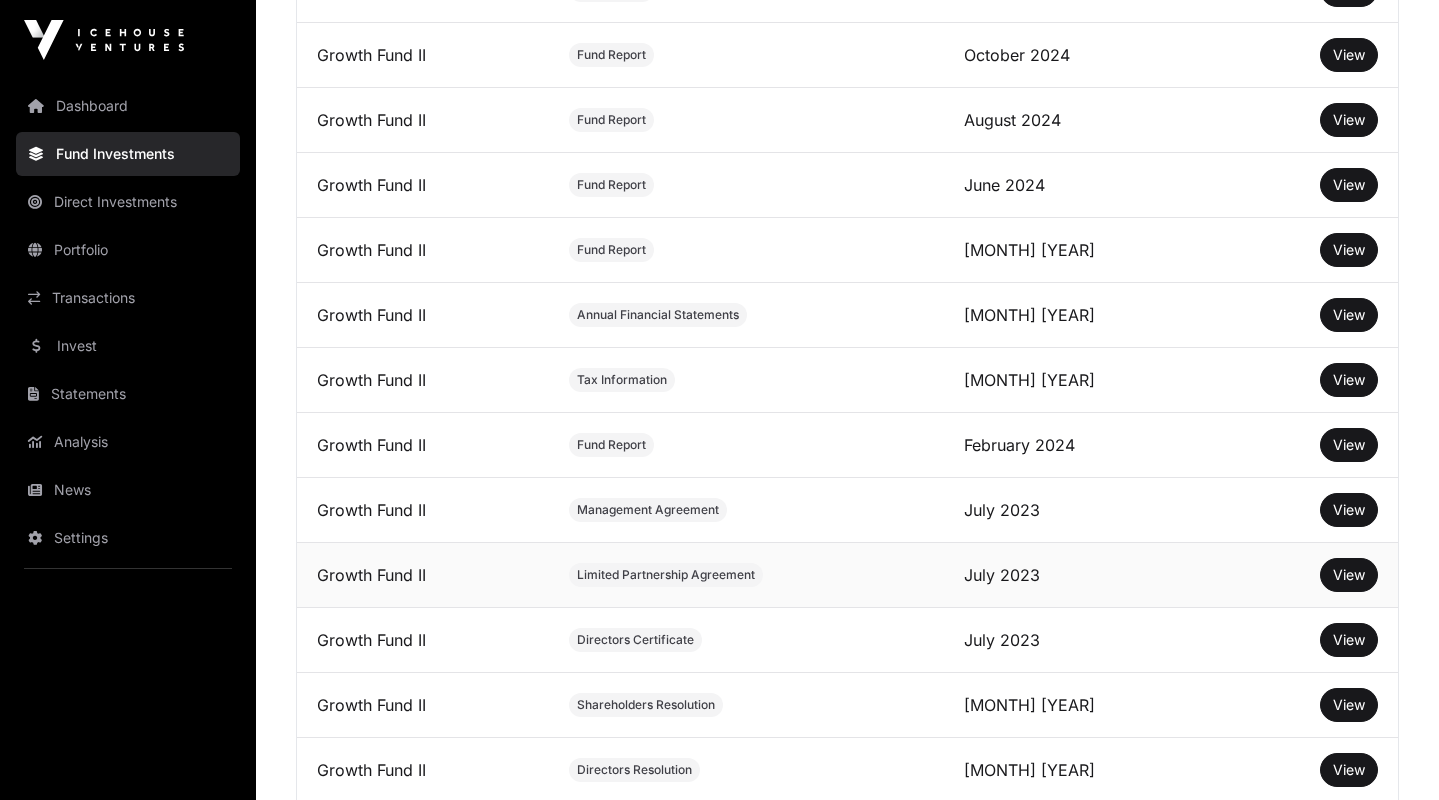 scroll, scrollTop: 897, scrollLeft: 0, axis: vertical 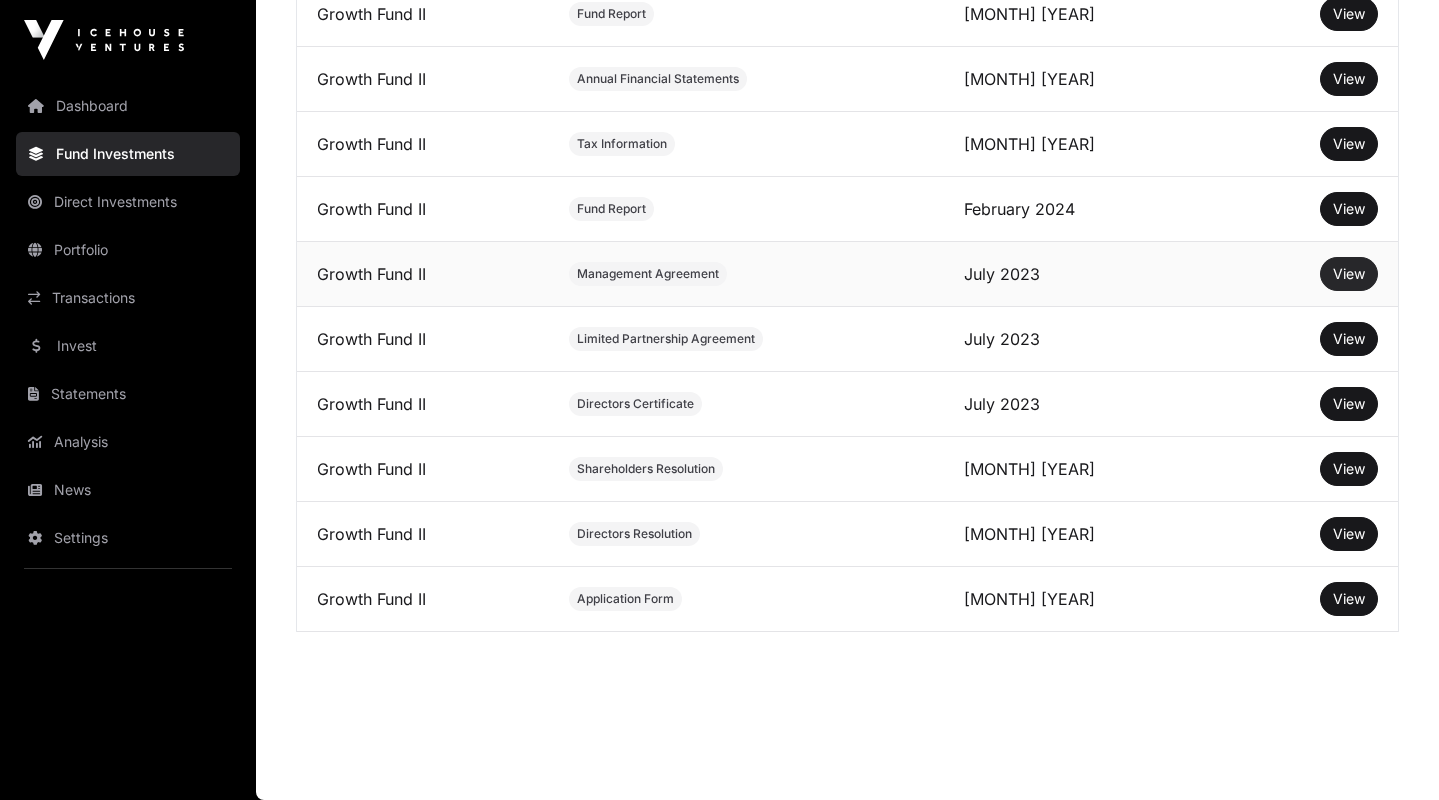 click on "View" 